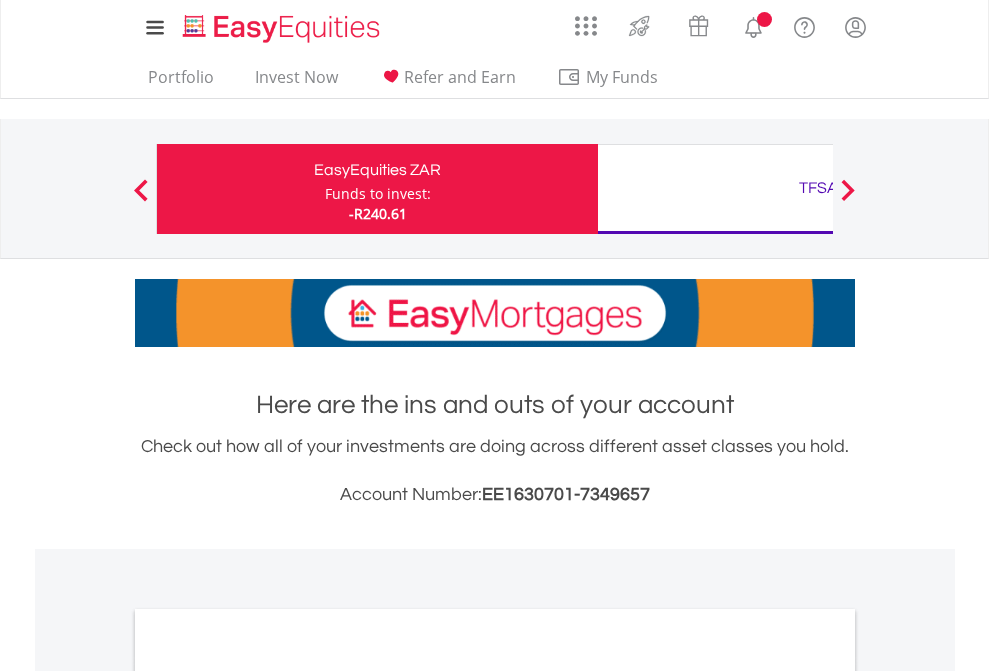 scroll, scrollTop: 0, scrollLeft: 0, axis: both 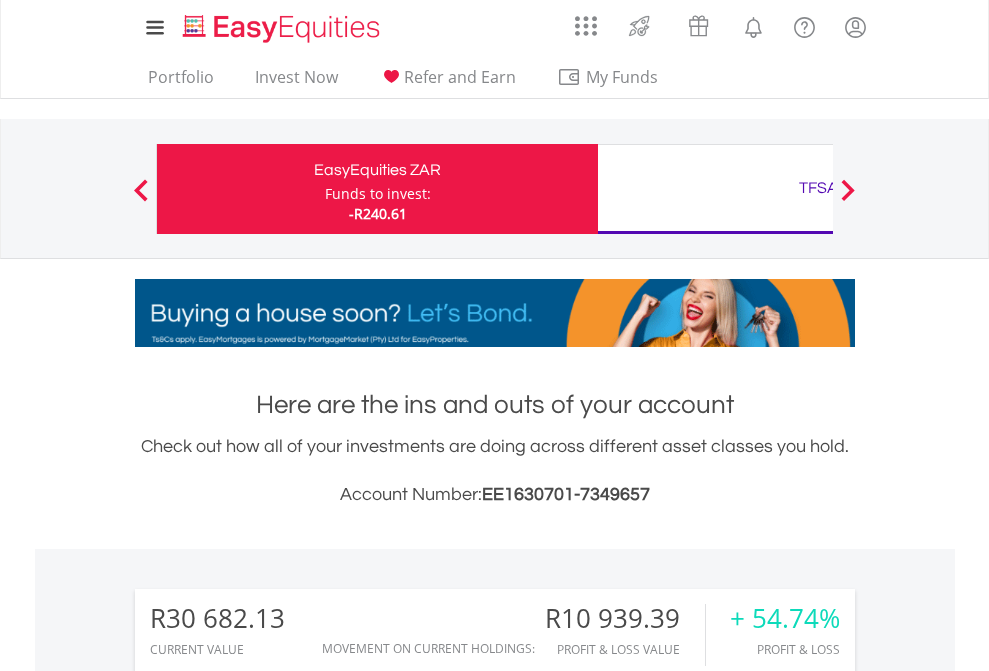 click on "Funds to invest:" at bounding box center [378, 194] 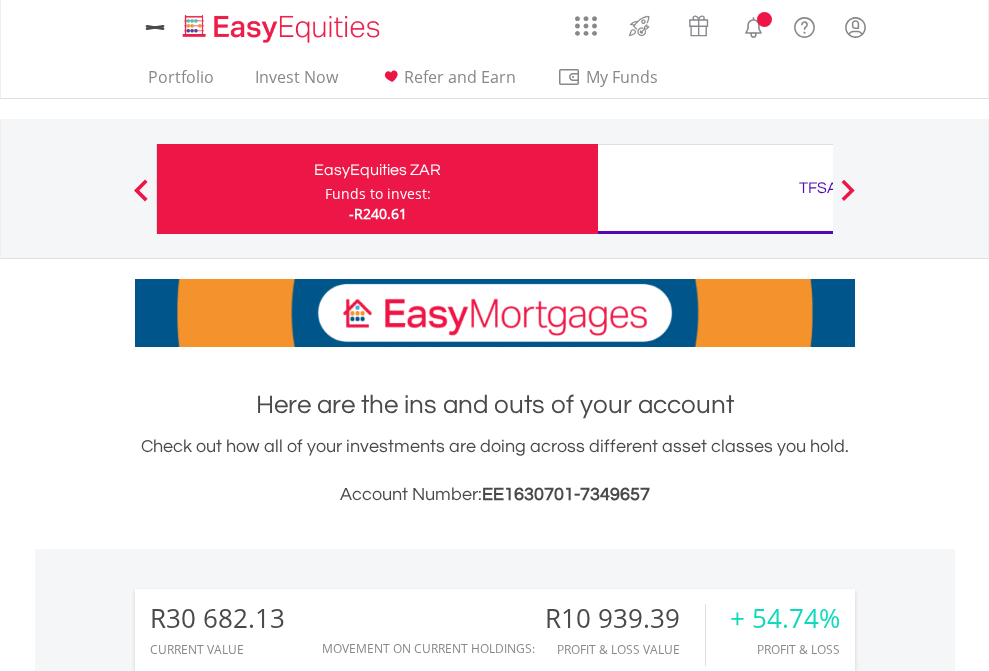 scroll, scrollTop: 0, scrollLeft: 0, axis: both 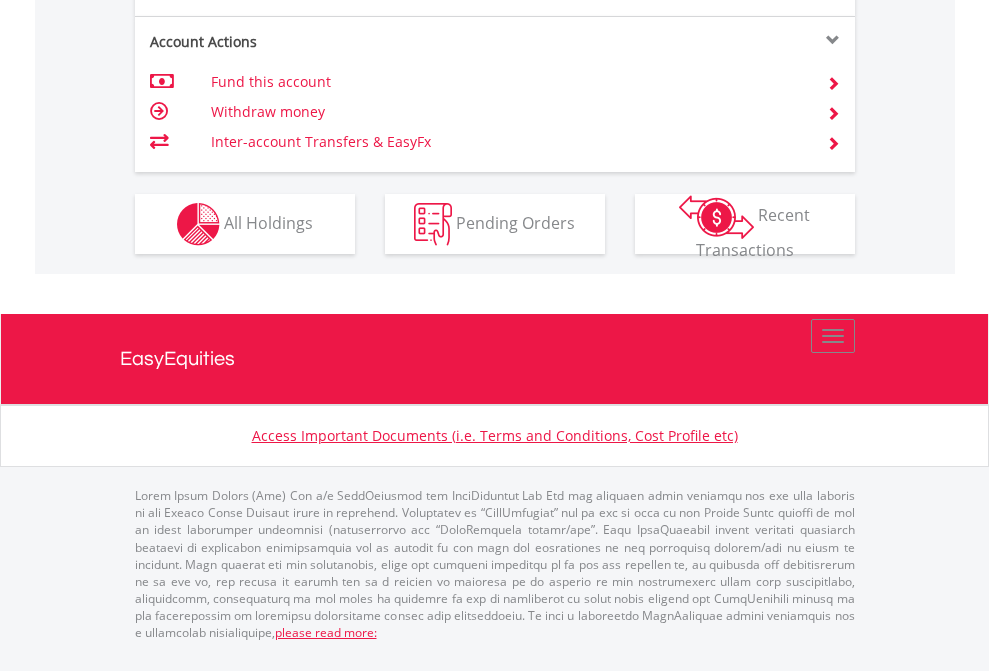 click on "Investment types" at bounding box center (706, -337) 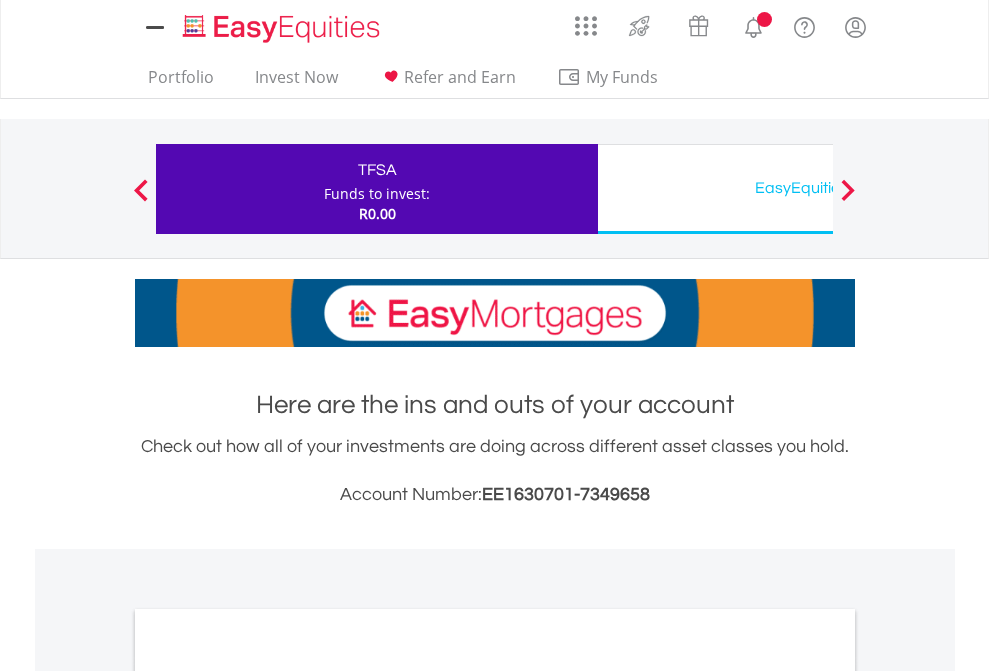 scroll, scrollTop: 0, scrollLeft: 0, axis: both 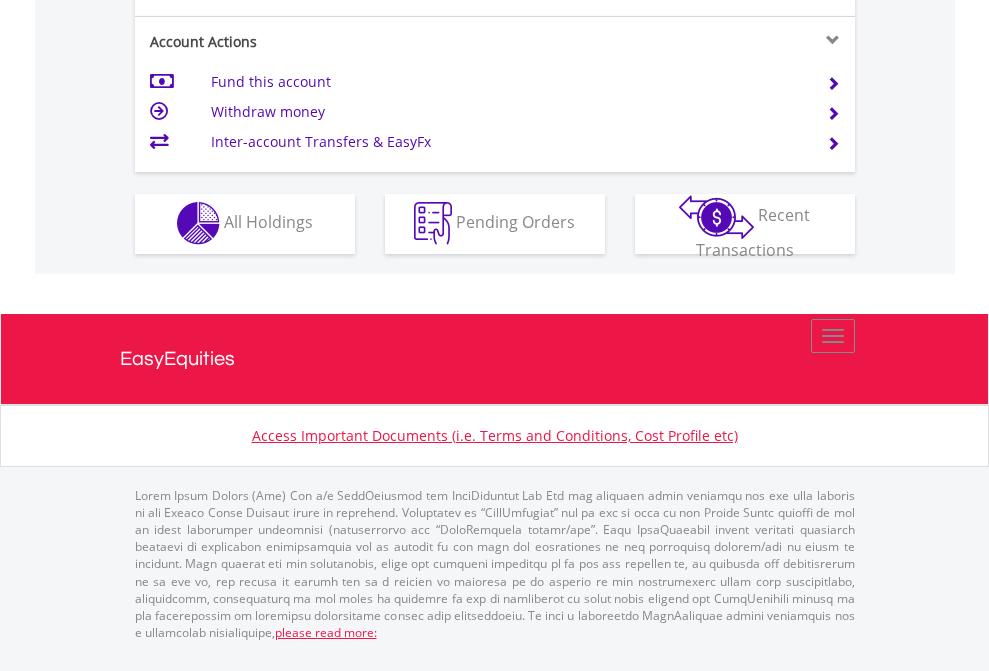 click on "Investment types" at bounding box center [706, -353] 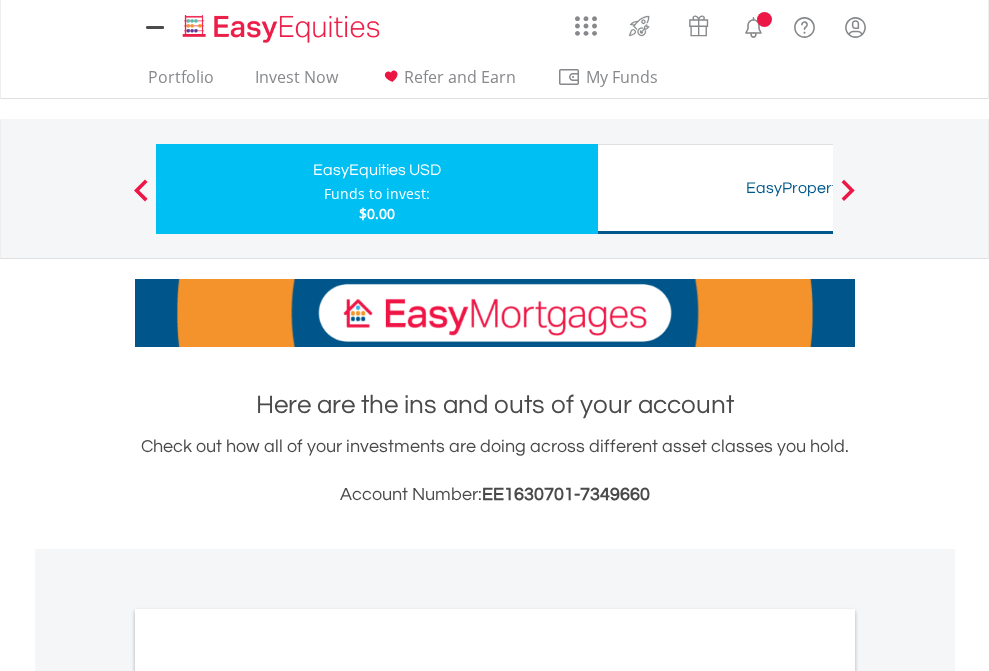scroll, scrollTop: 0, scrollLeft: 0, axis: both 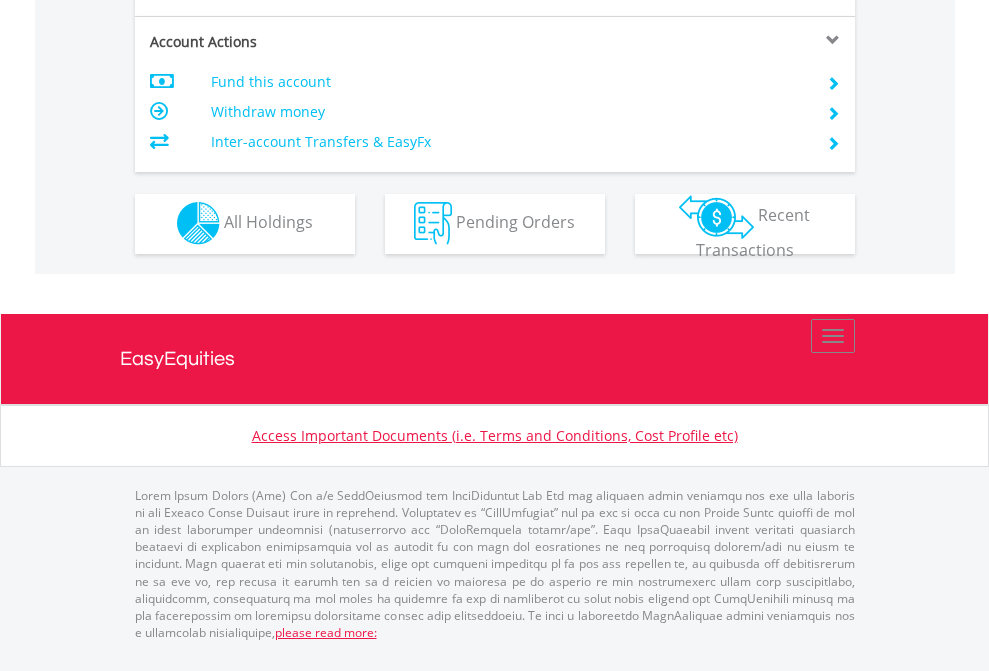 click on "Investment types" at bounding box center [706, -353] 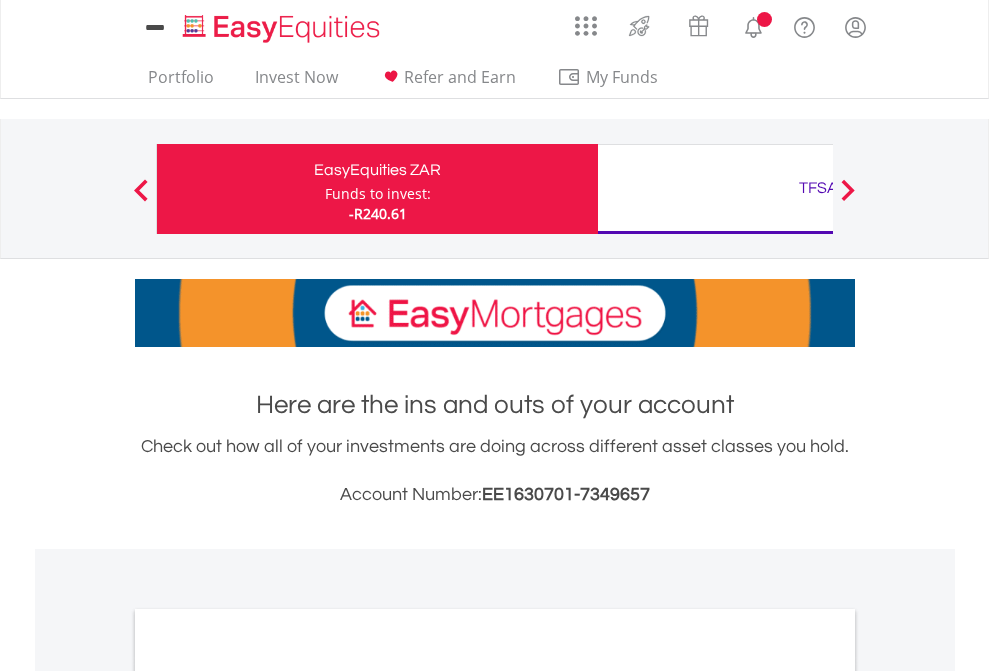 scroll, scrollTop: 0, scrollLeft: 0, axis: both 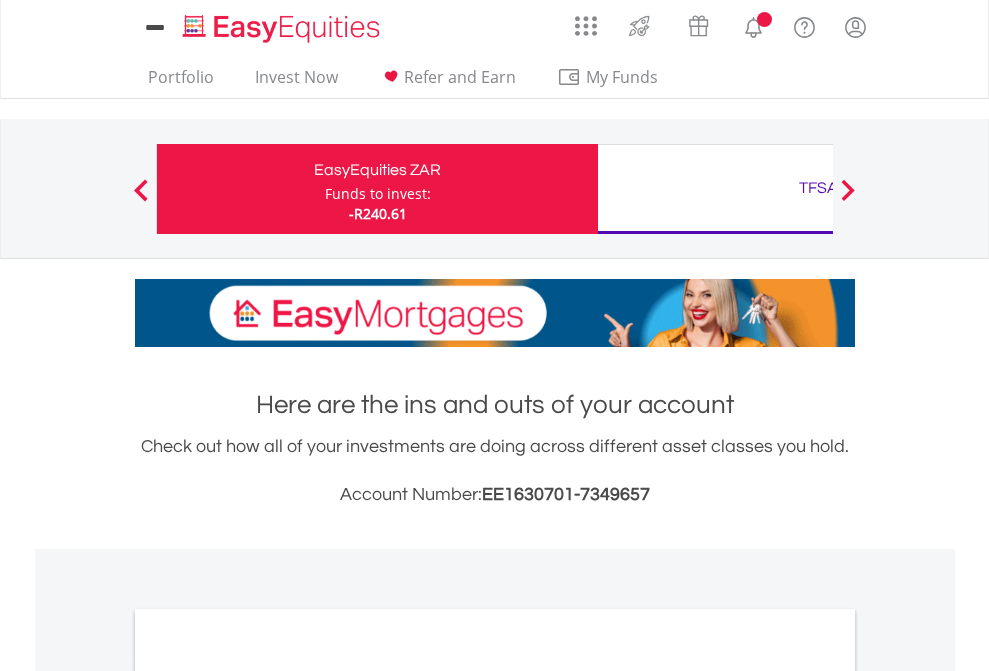 click on "All Holdings" at bounding box center [268, 1096] 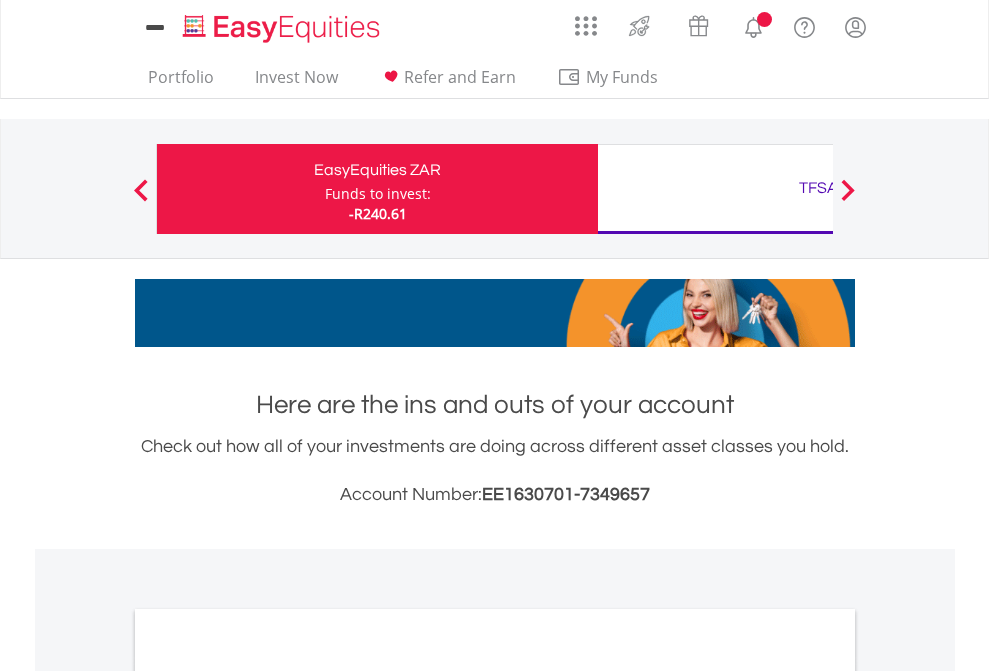 scroll, scrollTop: 1202, scrollLeft: 0, axis: vertical 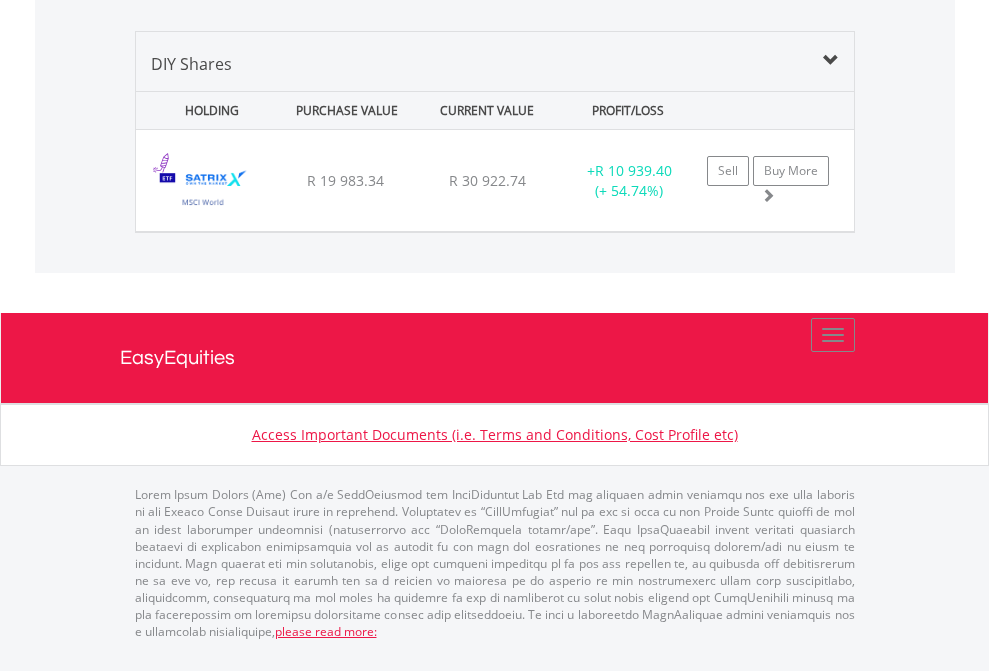 click on "TFSA" at bounding box center (818, -1339) 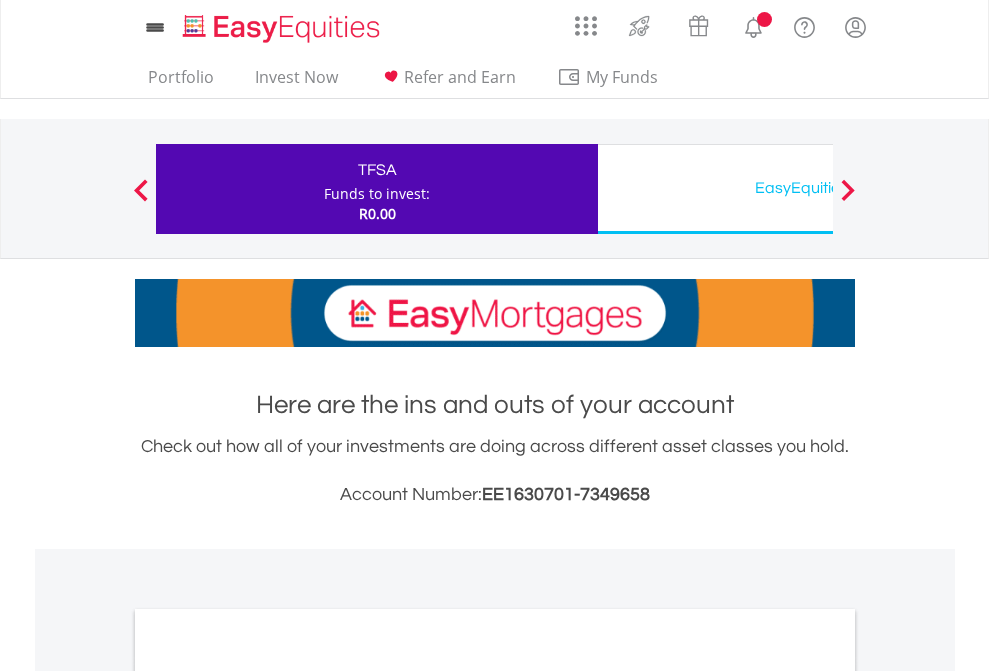 scroll, scrollTop: 1202, scrollLeft: 0, axis: vertical 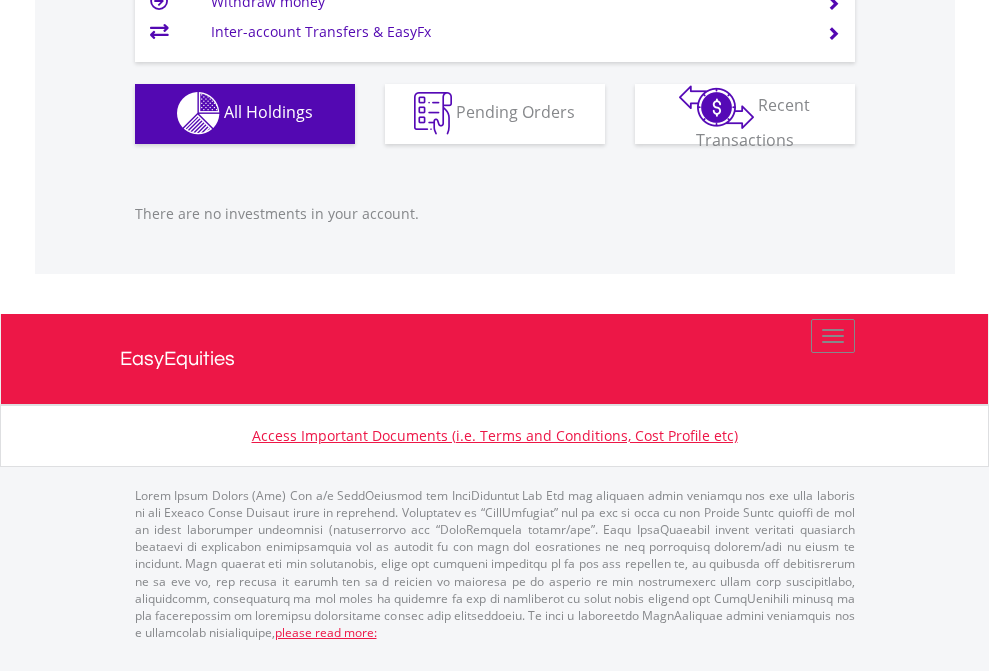 click on "EasyEquities USD" at bounding box center (818, -1142) 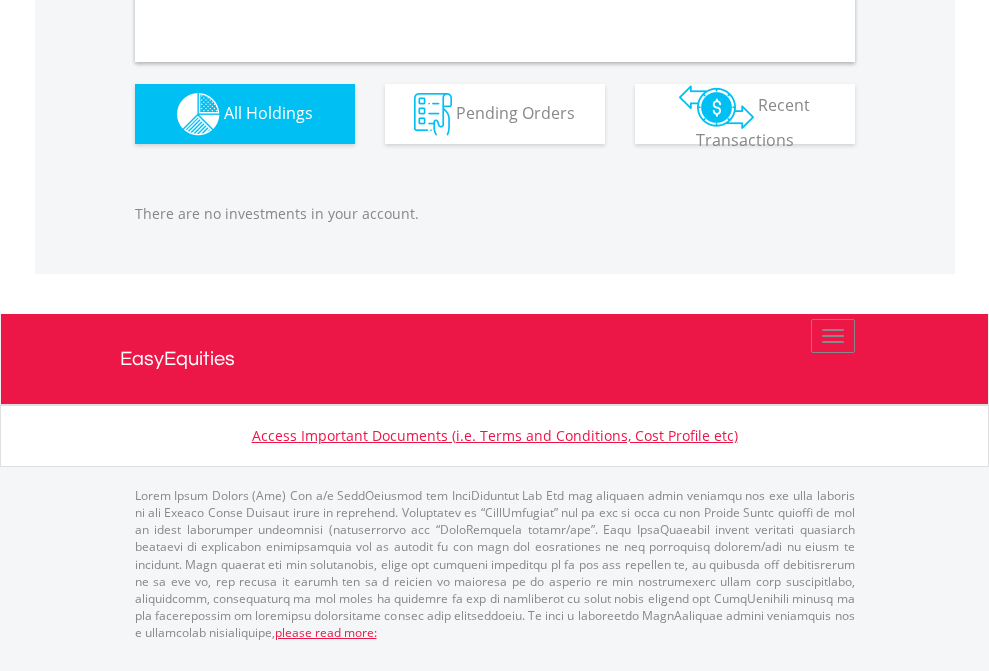 scroll, scrollTop: 1980, scrollLeft: 0, axis: vertical 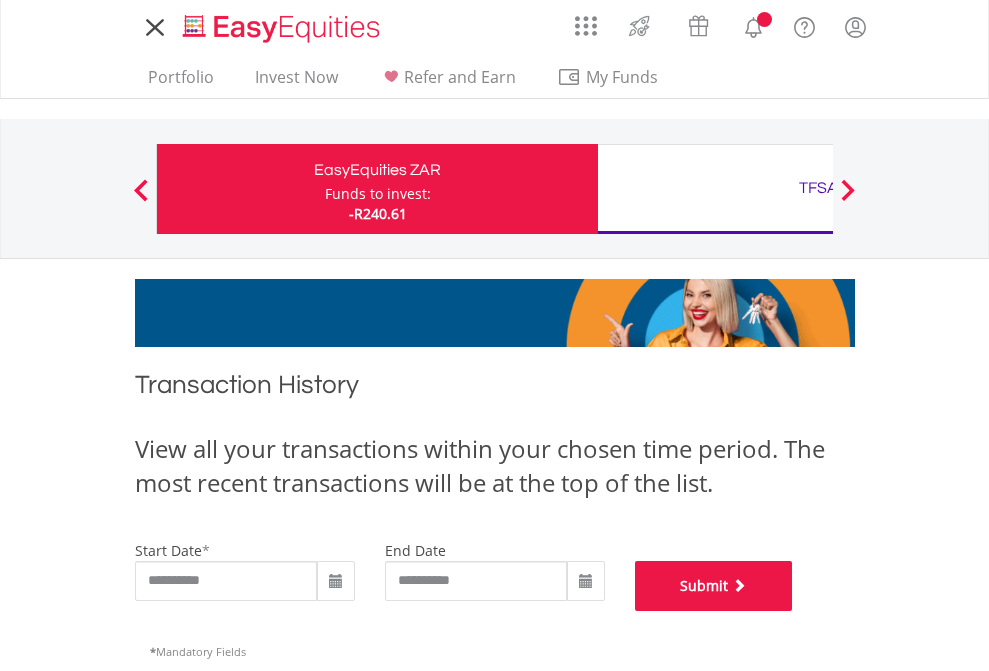 click on "Submit" at bounding box center (714, 586) 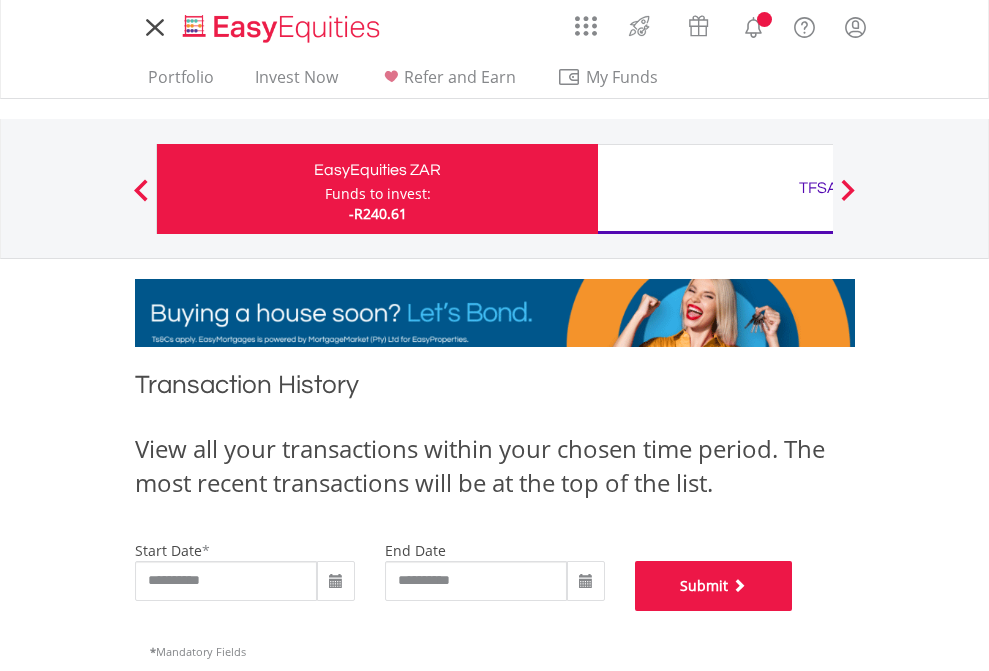 scroll, scrollTop: 811, scrollLeft: 0, axis: vertical 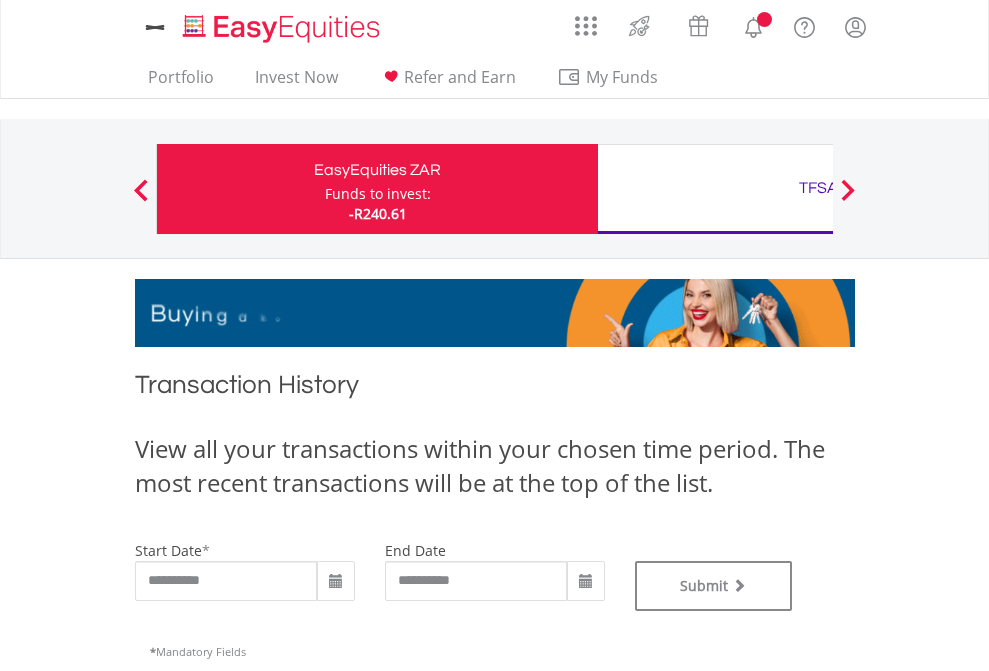 click on "TFSA" at bounding box center (818, 188) 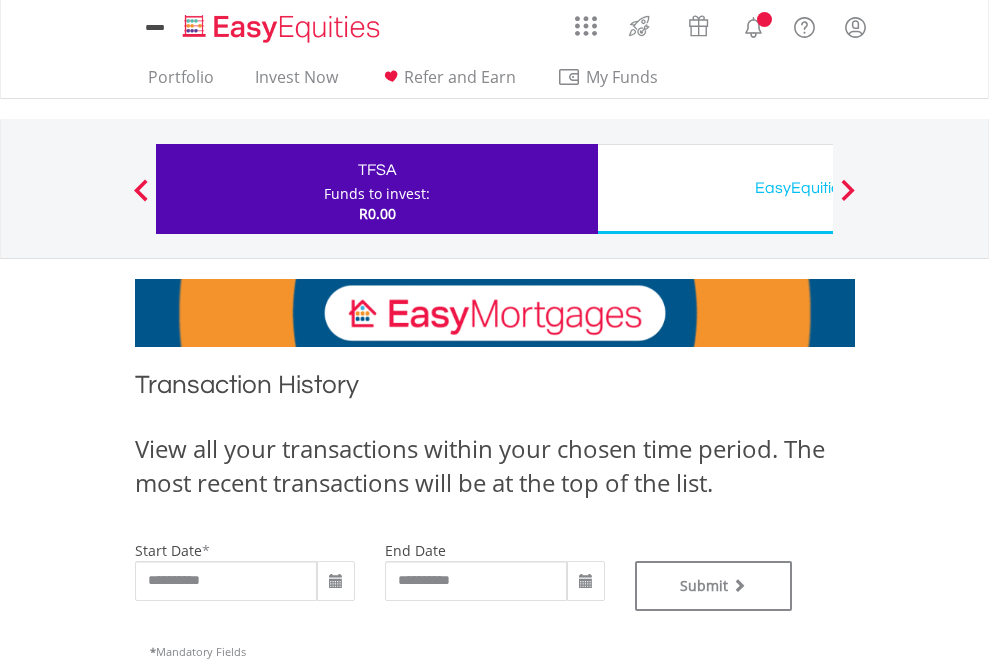 scroll, scrollTop: 0, scrollLeft: 0, axis: both 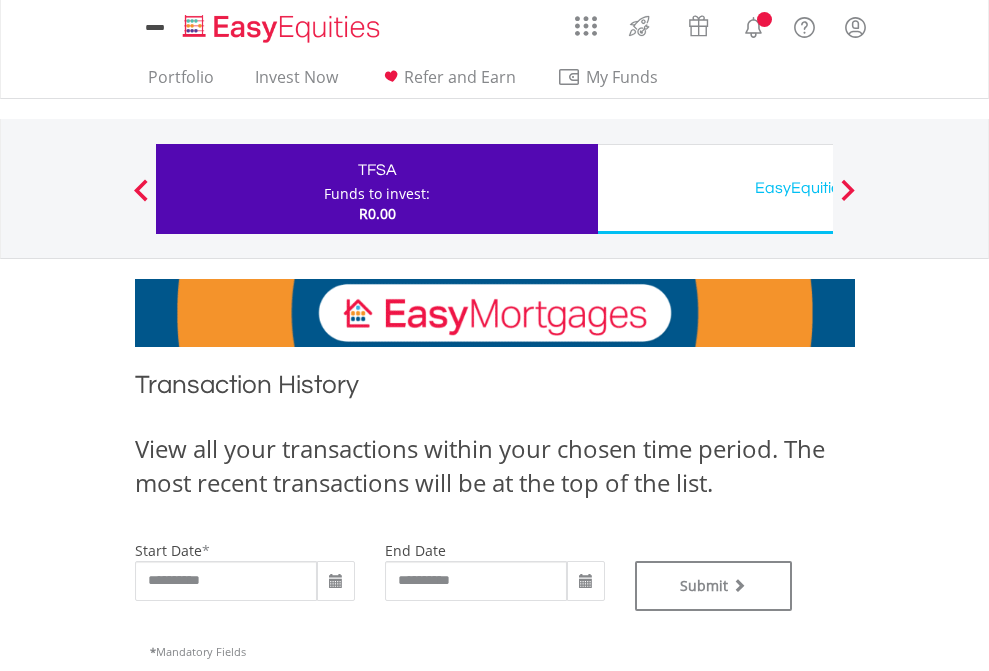type on "**********" 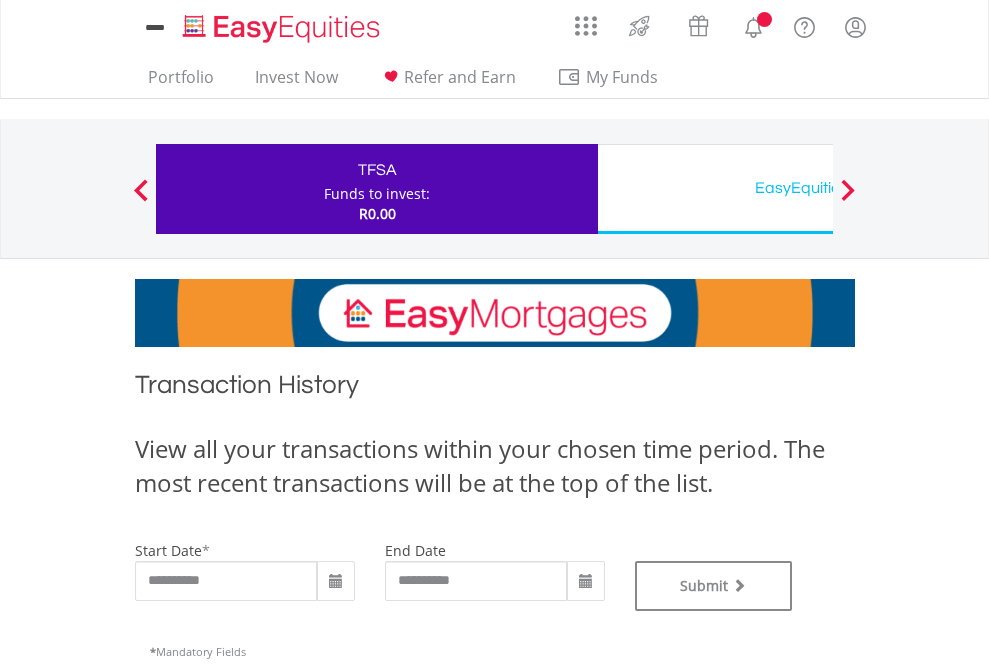 type on "**********" 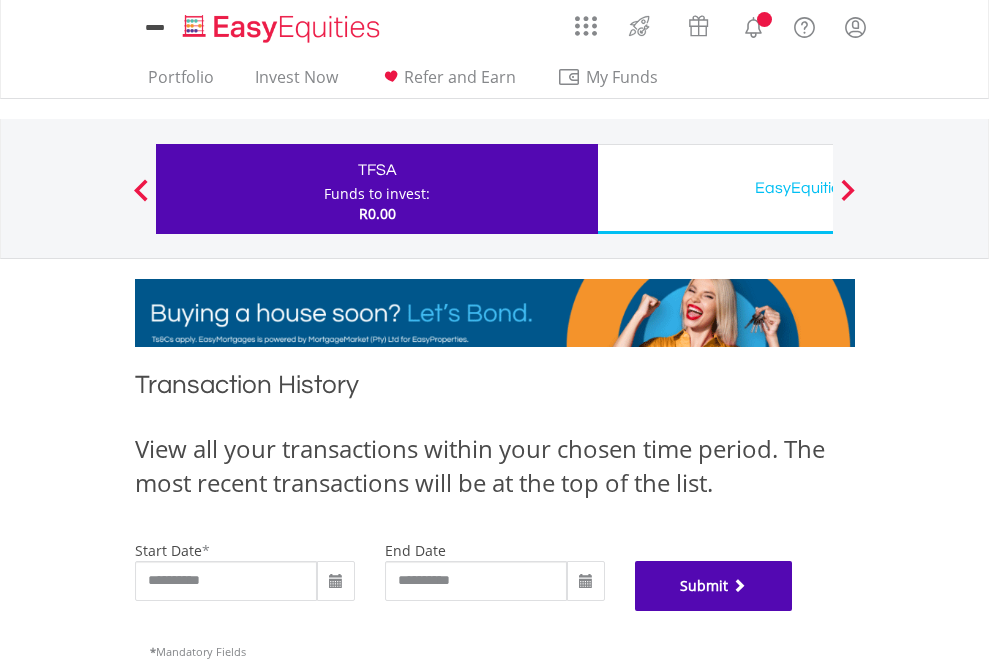 click on "Submit" at bounding box center (714, 586) 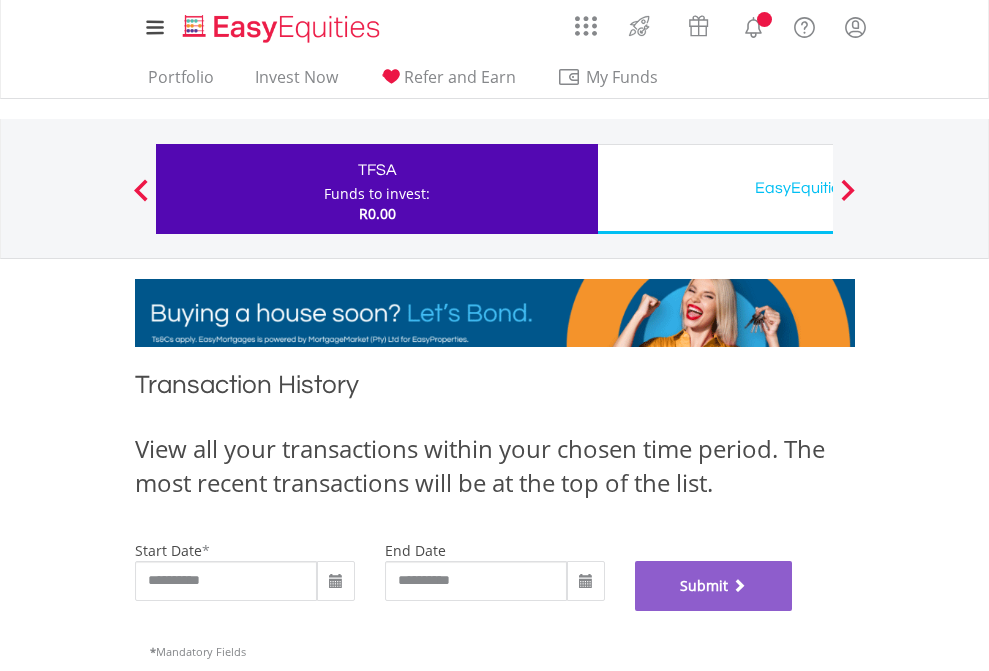 scroll, scrollTop: 811, scrollLeft: 0, axis: vertical 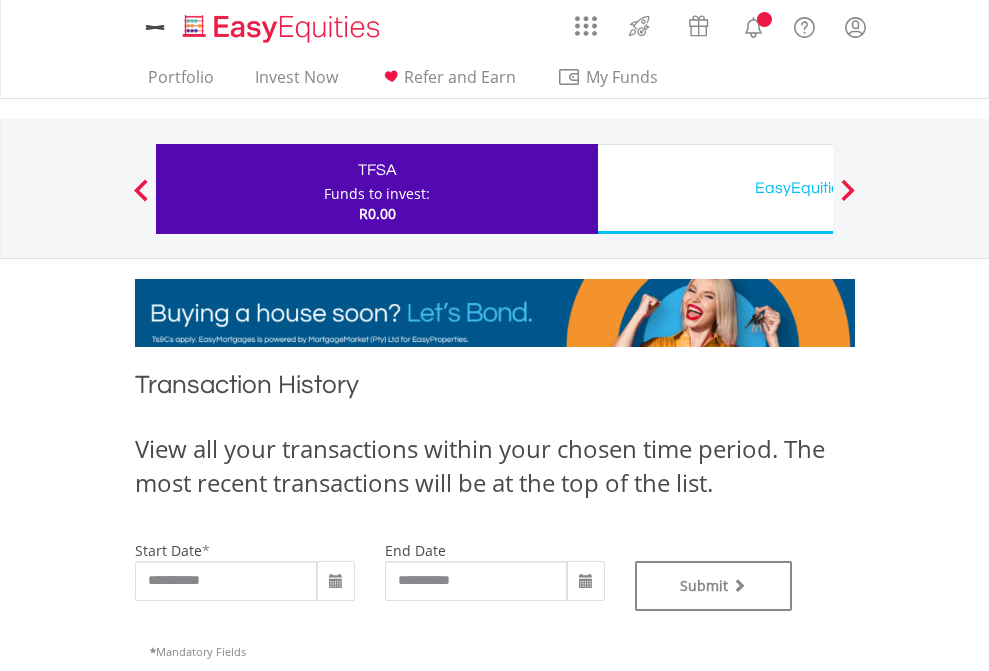 click on "EasyEquities USD" at bounding box center [818, 188] 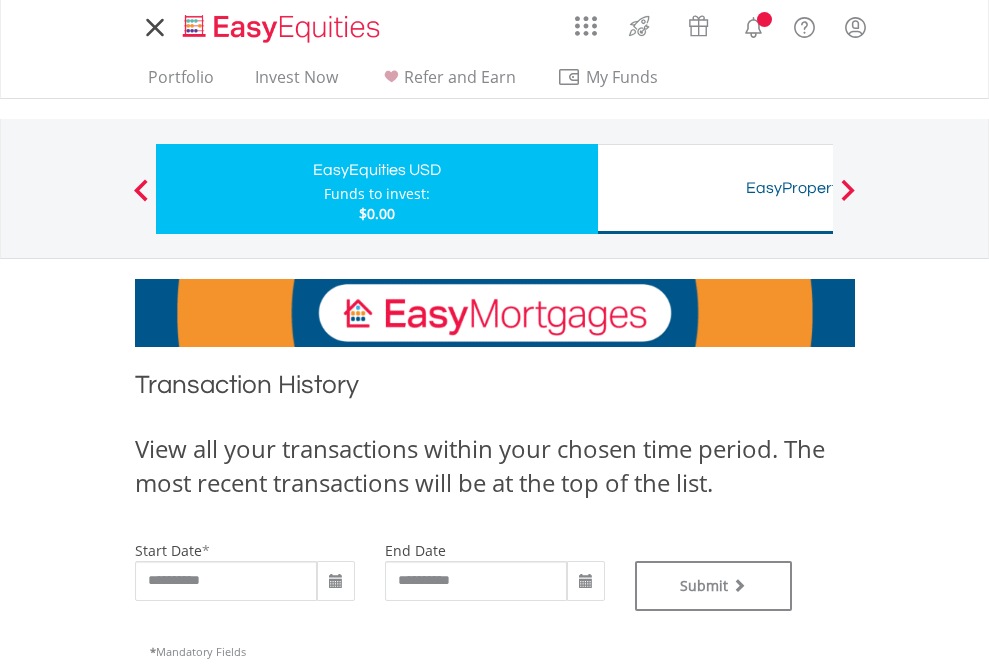 scroll, scrollTop: 0, scrollLeft: 0, axis: both 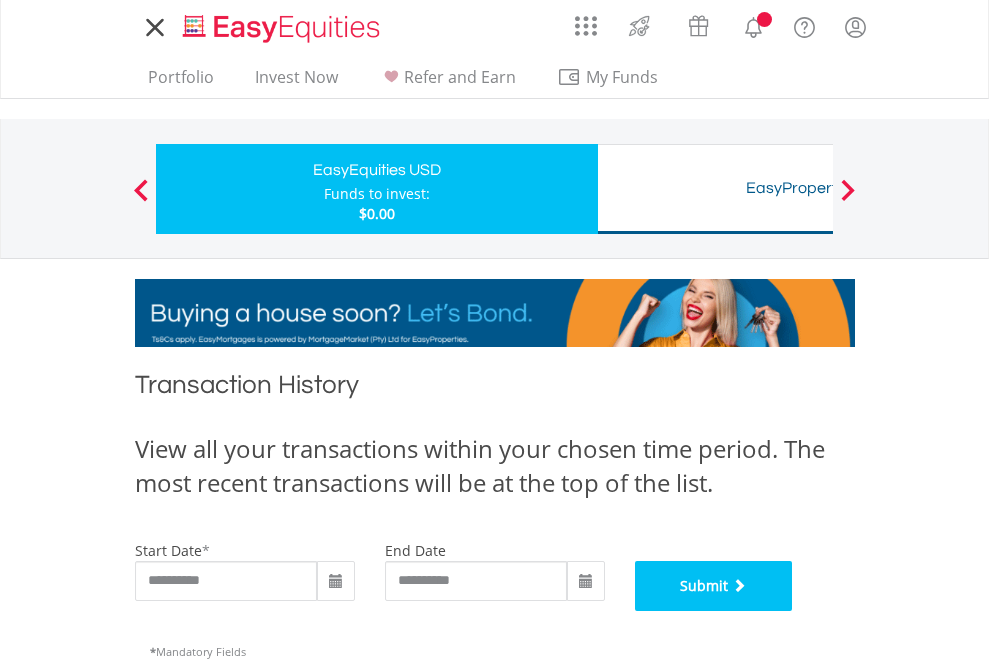 click on "Submit" at bounding box center (714, 586) 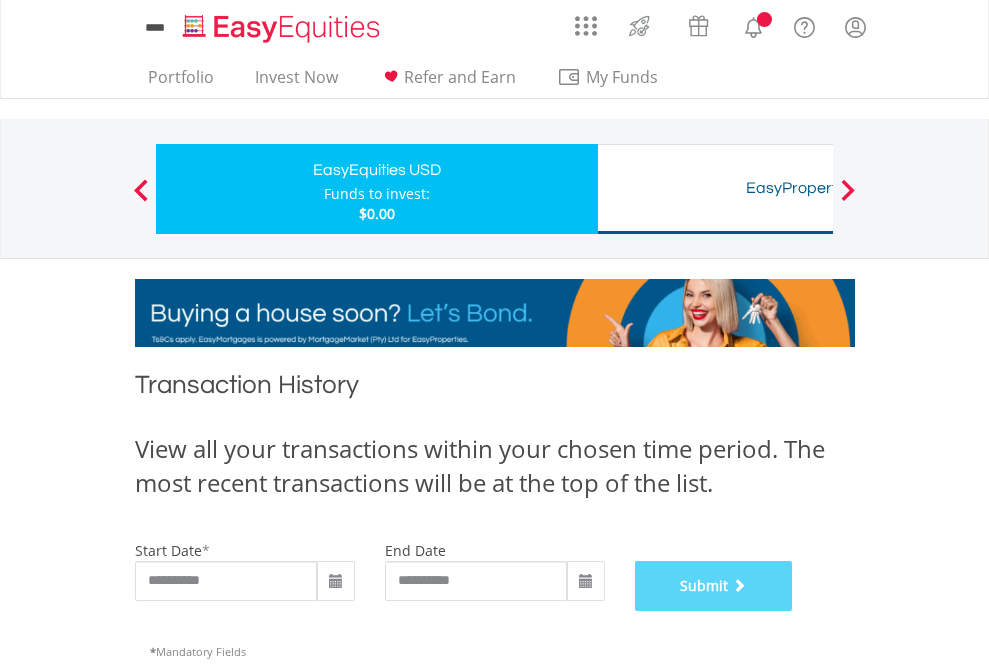 scroll, scrollTop: 811, scrollLeft: 0, axis: vertical 